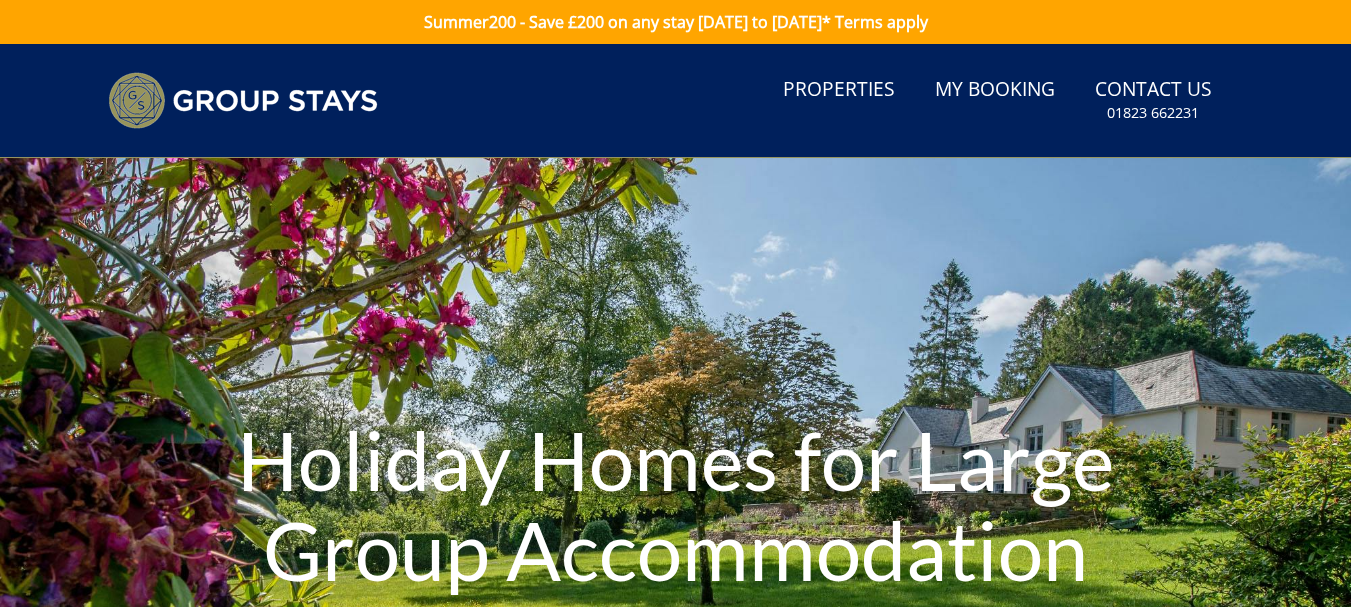 scroll, scrollTop: 0, scrollLeft: 0, axis: both 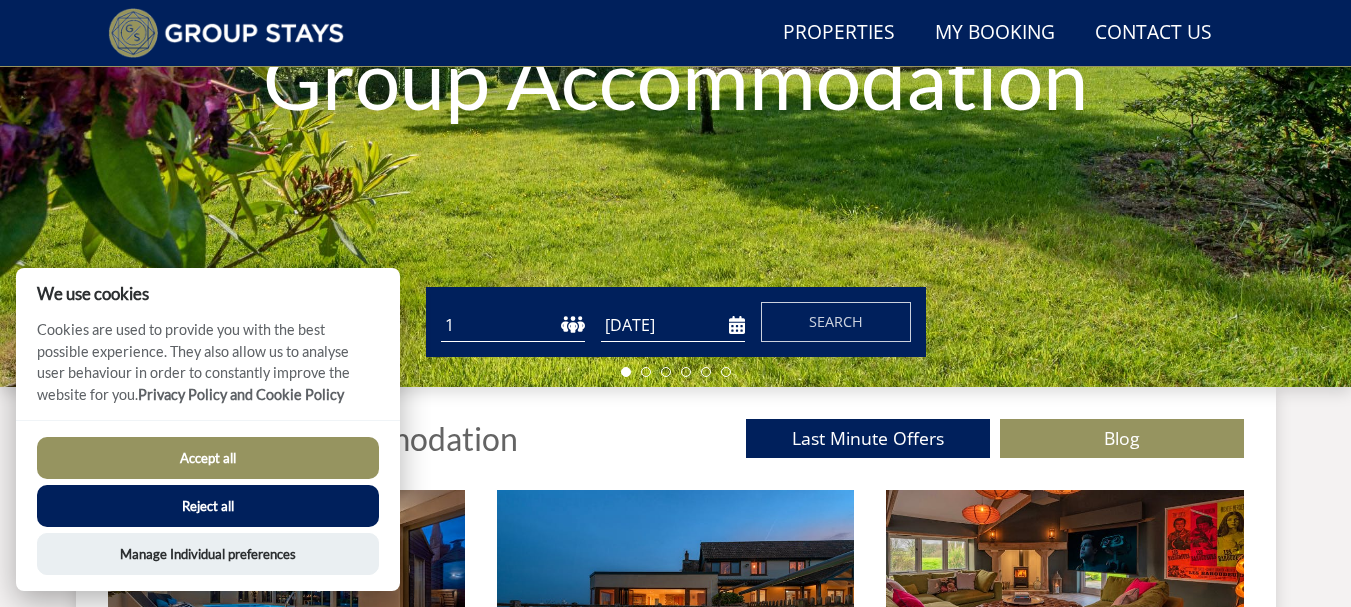 click on "Reject all" at bounding box center [208, 506] 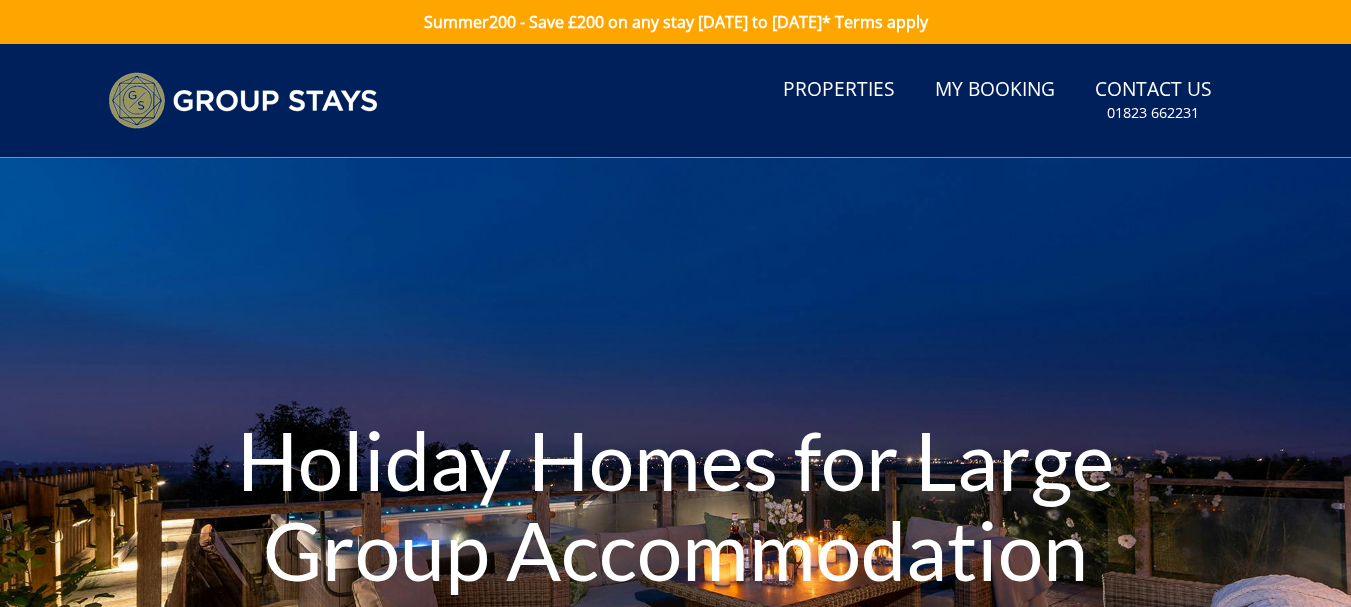 scroll, scrollTop: 471, scrollLeft: 0, axis: vertical 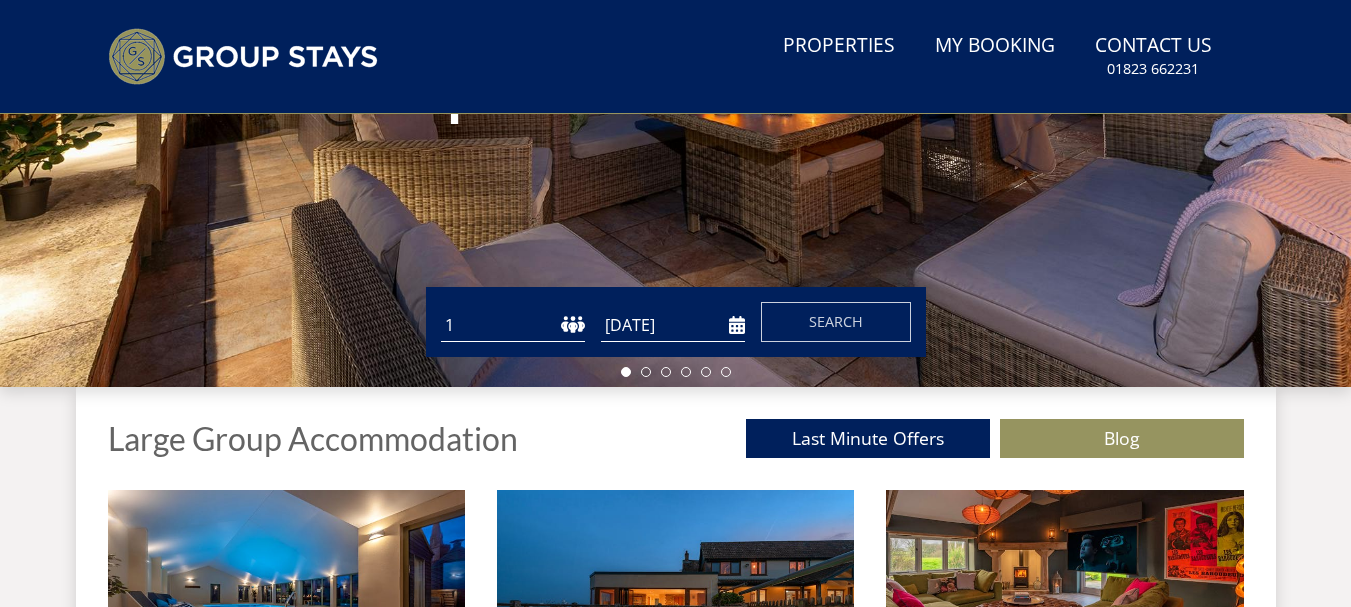 click on "1
2
3
4
5
6
7
8
9
10
11
12
13
14
15
16
17
18
19
20
21
22
23
24
25
26
27
28
29
30
31
32
33
34
35
36
37
38
39
40
41
42
43
44
45
46
47
48
49
50" at bounding box center [513, 325] 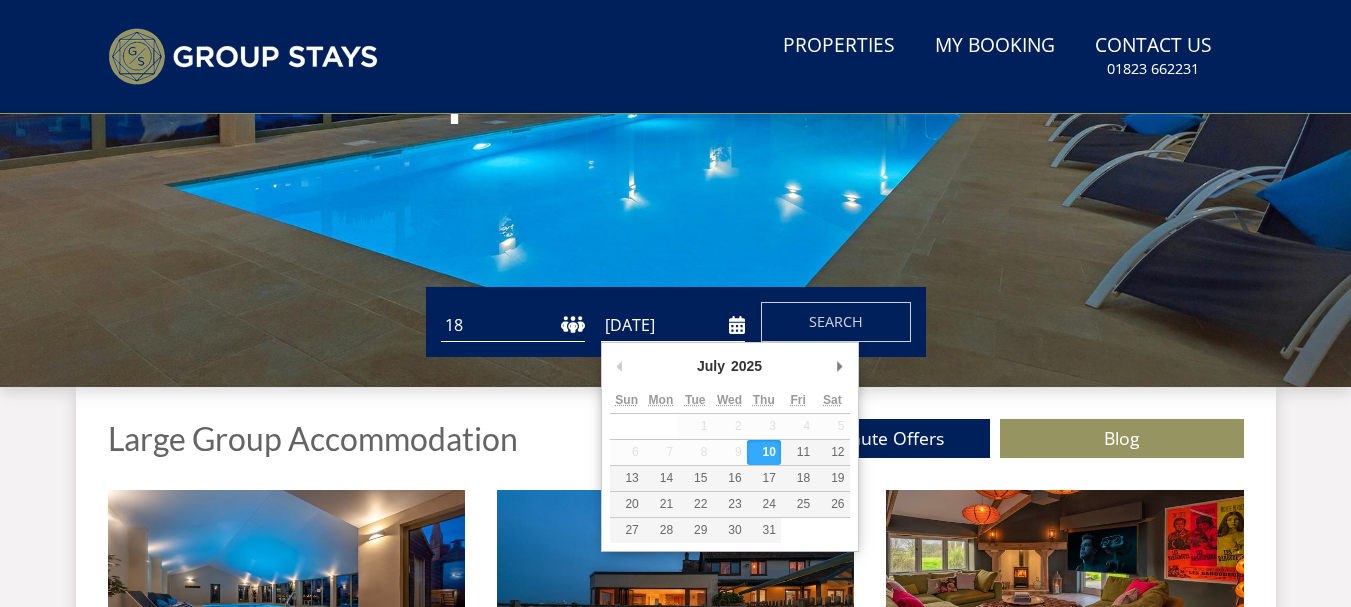 click on "[DATE]" at bounding box center (673, 325) 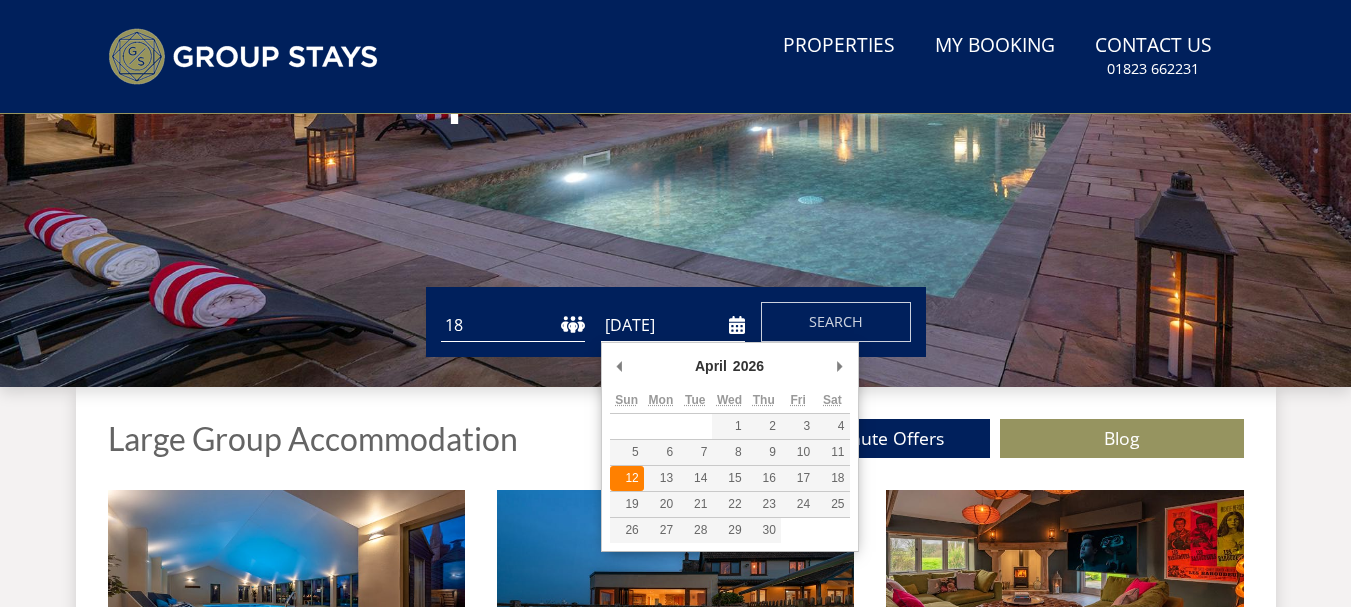 type on "[DATE]" 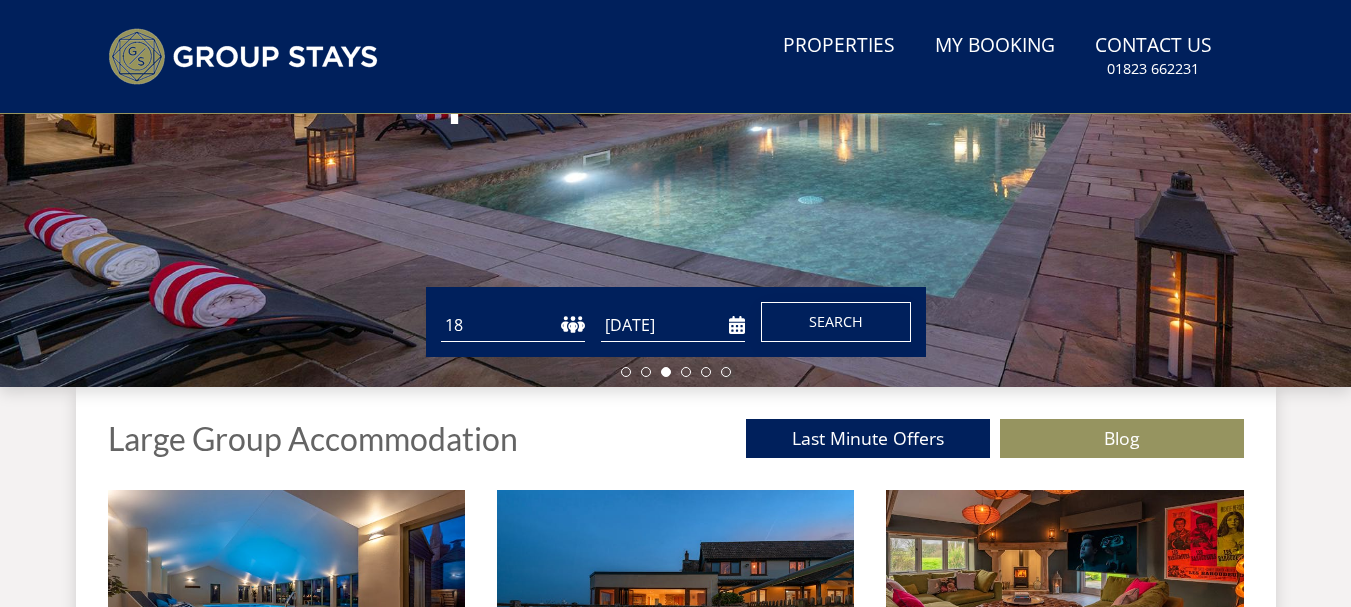 click on "Search" at bounding box center [836, 321] 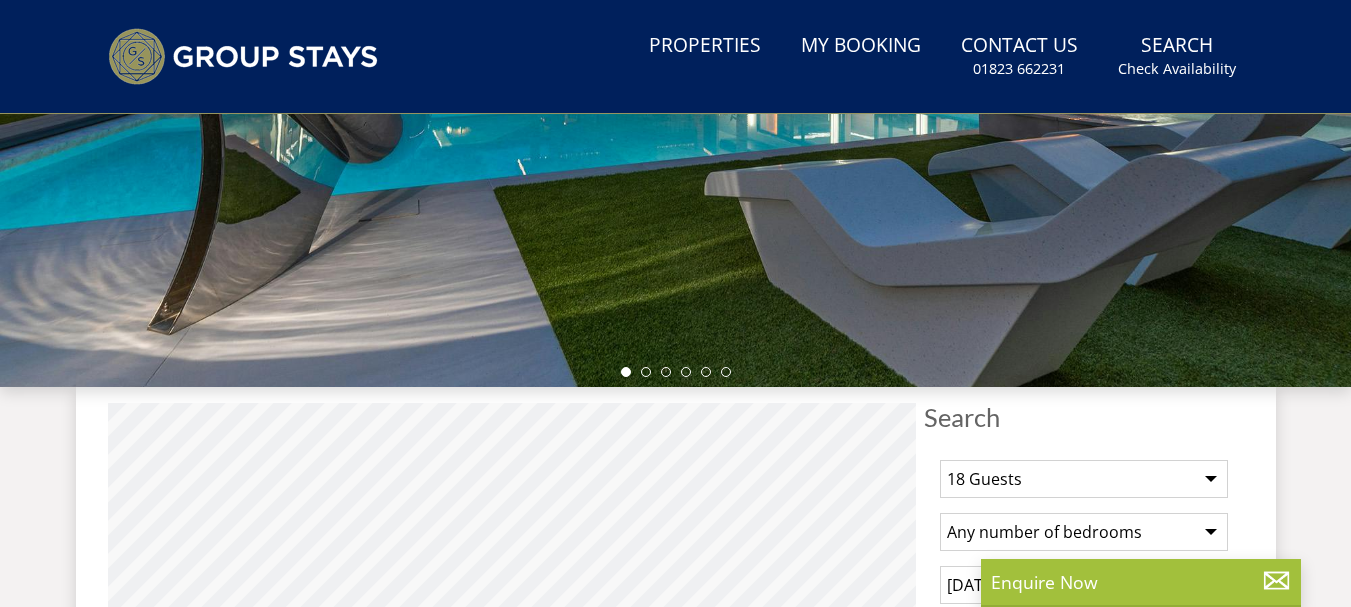 scroll, scrollTop: 0, scrollLeft: 0, axis: both 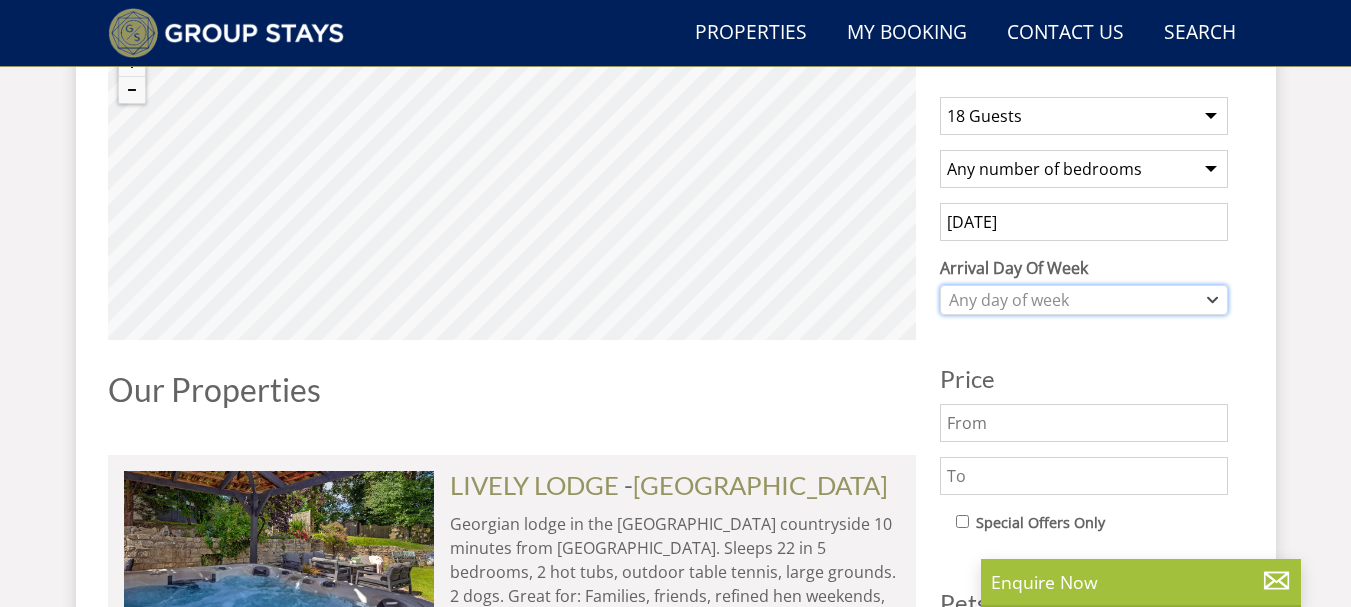 click on "Any day of week" at bounding box center (1073, 300) 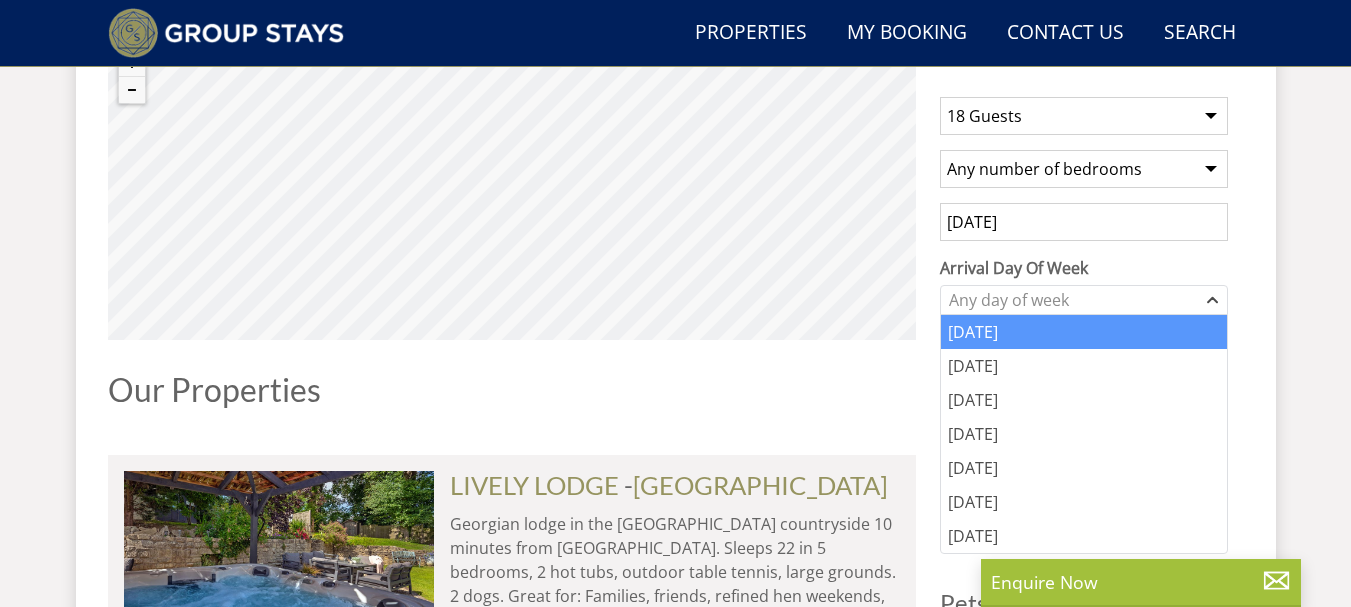 click on "[DATE]" at bounding box center [1084, 332] 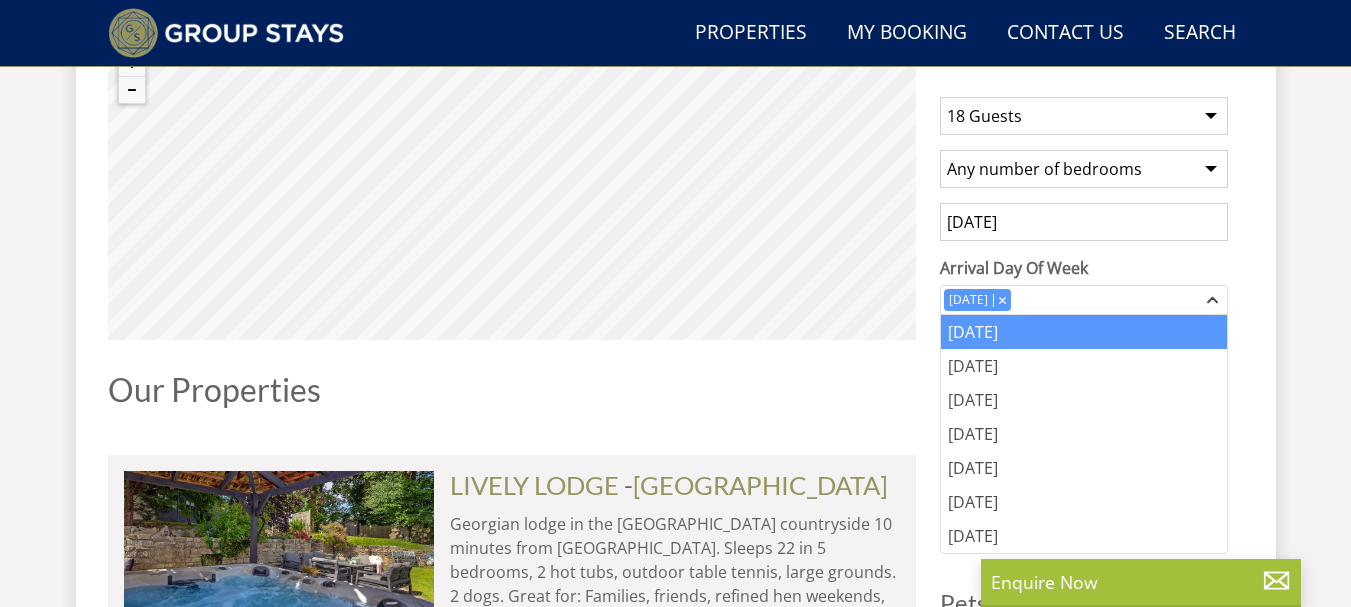 click on "Search
Search
1 Guest
2 Guests
3 Guests
4 Guests
5 Guests
6 Guests
7 Guests
8 Guests
9 Guests
10 Guests
11 Guests
12 Guests
13 Guests
14 Guests
15 Guests
16 Guests
17 Guests
18 Guests
19 Guests
20 Guests
21 Guests
22 Guests
23 Guests
24 Guests
25 Guests
26 Guests
27 Guests
28 Guests
29 Guests
30 Guests
31 Guests
32 Guests
Any number of bedrooms
4 Bedrooms
5 Bedrooms
6 Bedrooms
7 Bedrooms
8 Bedrooms
9 Bedrooms
10 Bedrooms
11 Bedrooms
12 Bedrooms
13 Bedrooms
14 Bedrooms
15 Bedrooms
16 Bedrooms
[DATE]
Arrival Day Of Week
[DATE] [DATE] [DATE]" at bounding box center [676, 6929] 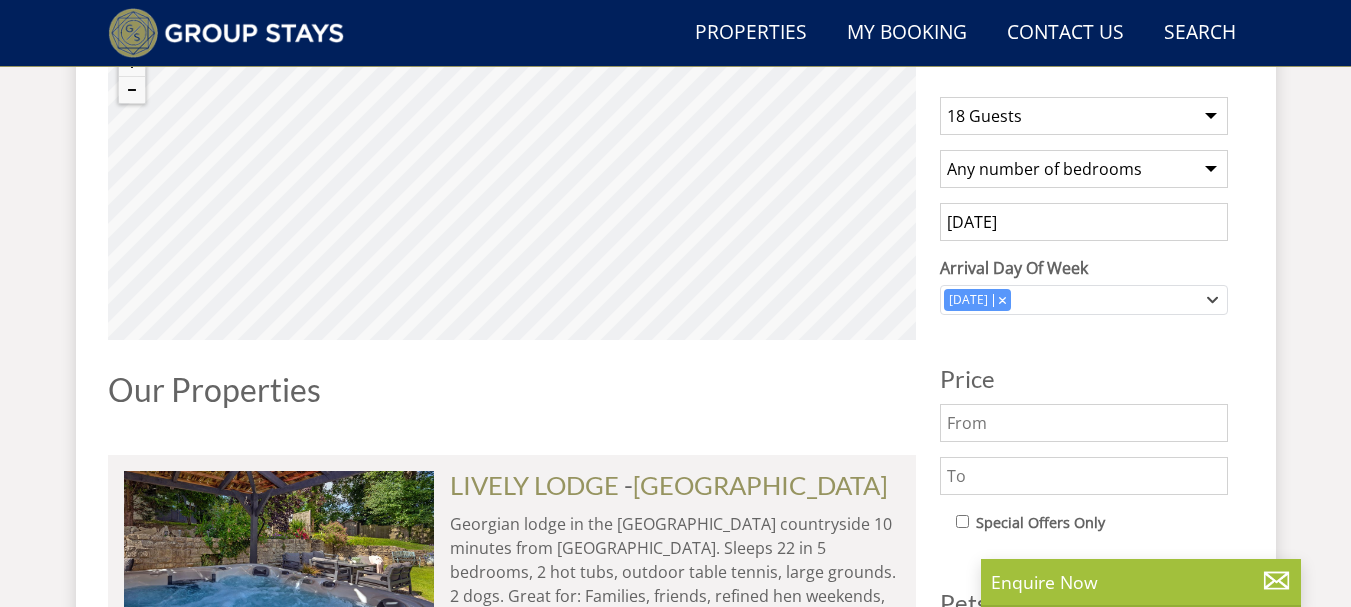 click on "Any number of bedrooms
4 Bedrooms
5 Bedrooms
6 Bedrooms
7 Bedrooms
8 Bedrooms
9 Bedrooms
10 Bedrooms
11 Bedrooms
12 Bedrooms
13 Bedrooms
14 Bedrooms
15 Bedrooms
16 Bedrooms" at bounding box center [1084, 169] 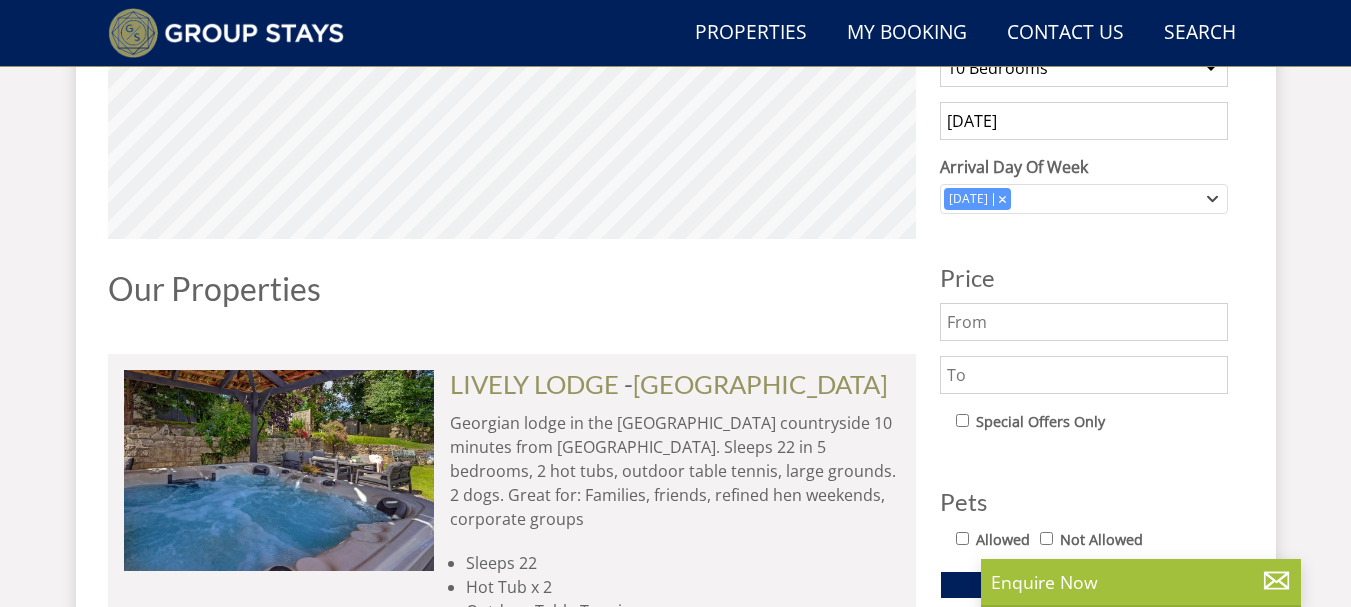 scroll, scrollTop: 1065, scrollLeft: 0, axis: vertical 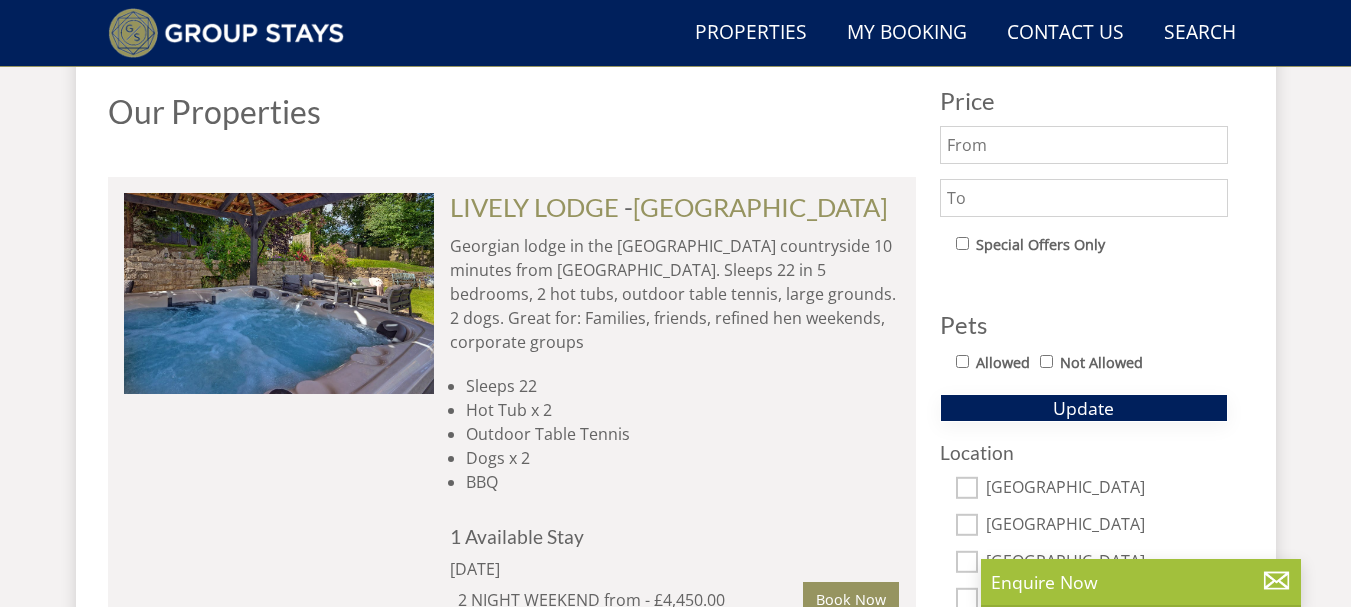 click on "Update" at bounding box center [1084, 408] 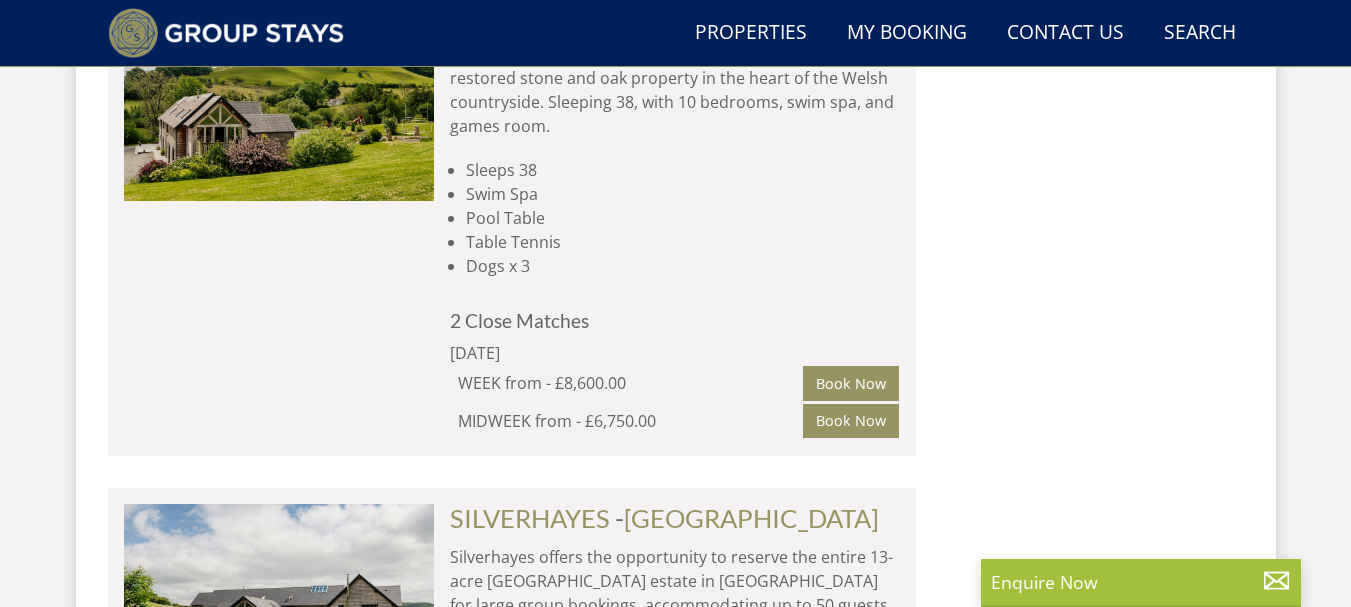 scroll, scrollTop: 8265, scrollLeft: 0, axis: vertical 